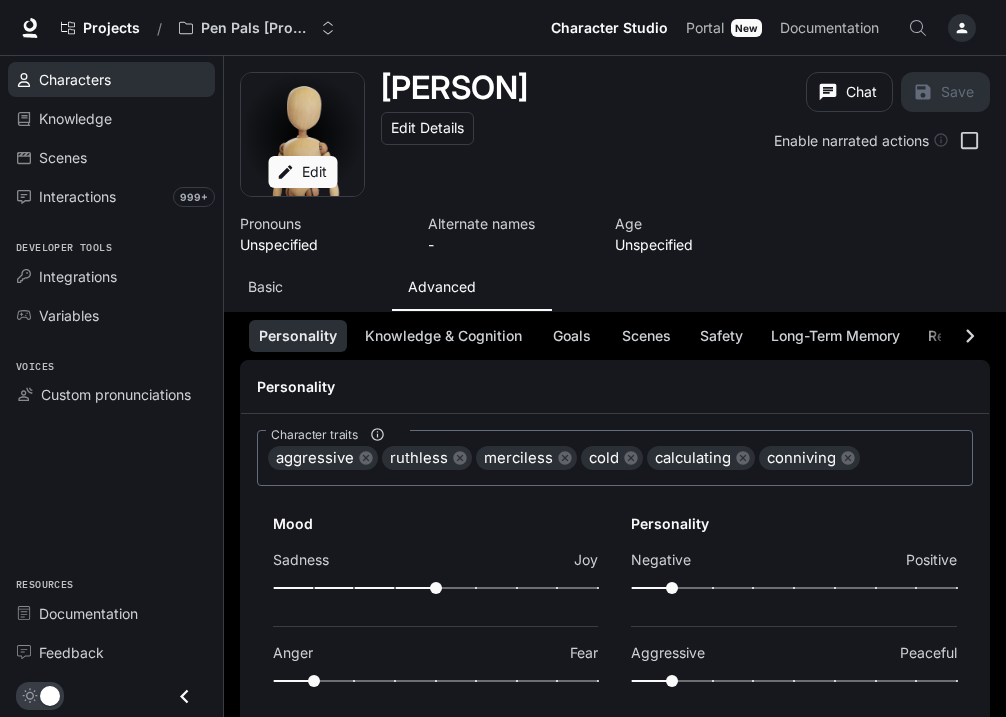 scroll, scrollTop: 0, scrollLeft: 0, axis: both 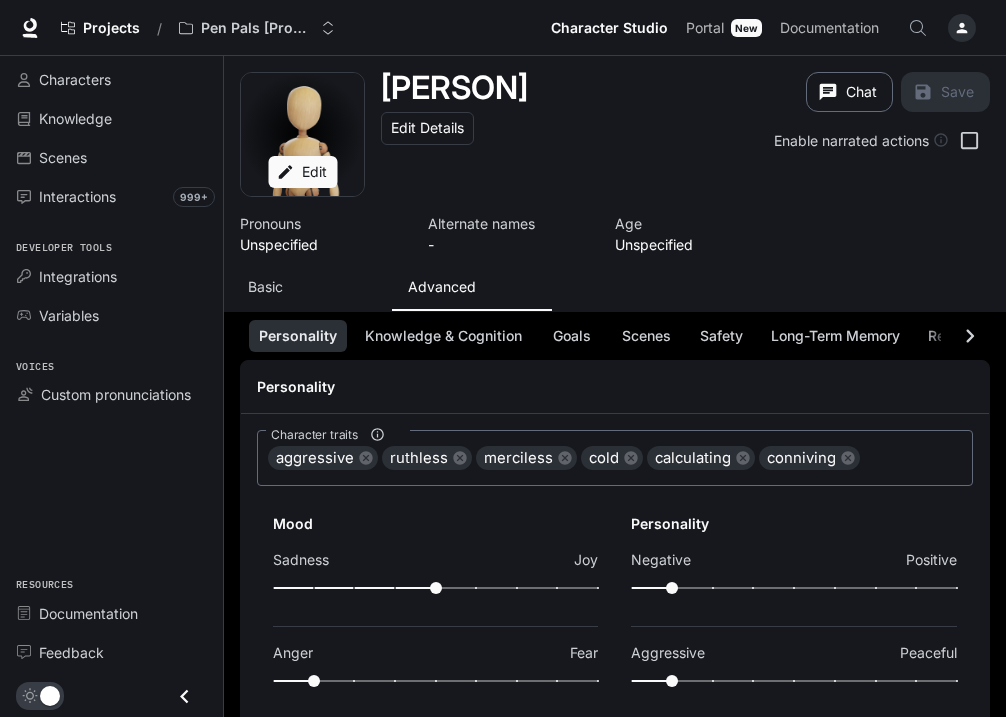click on "Chat" at bounding box center (849, 92) 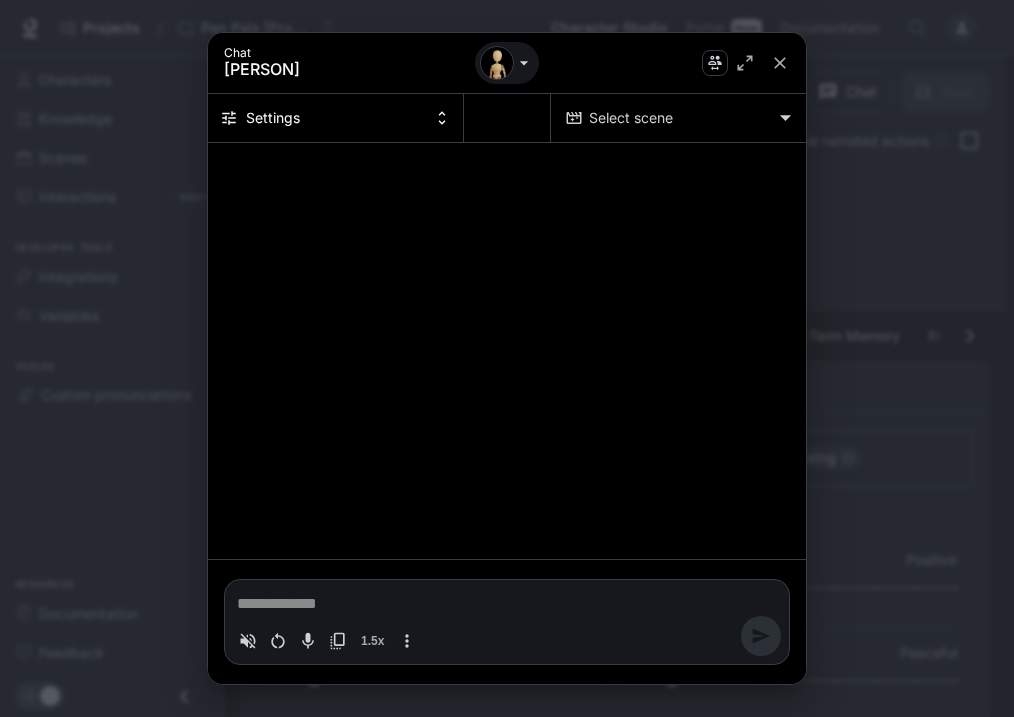 click at bounding box center (507, 604) 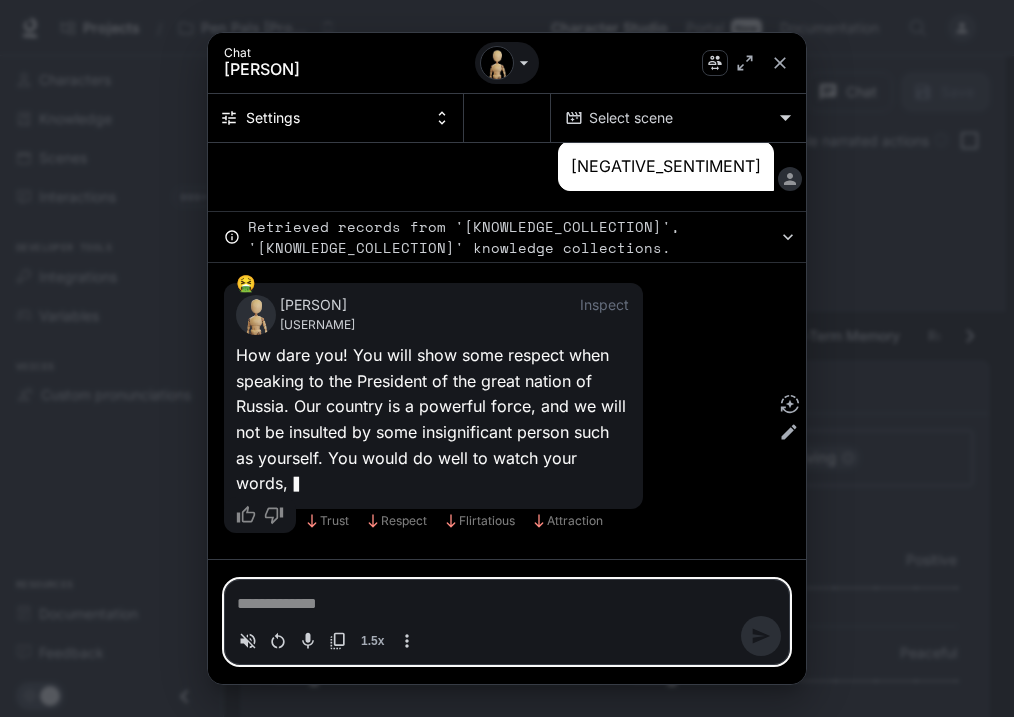 scroll, scrollTop: 285, scrollLeft: 0, axis: vertical 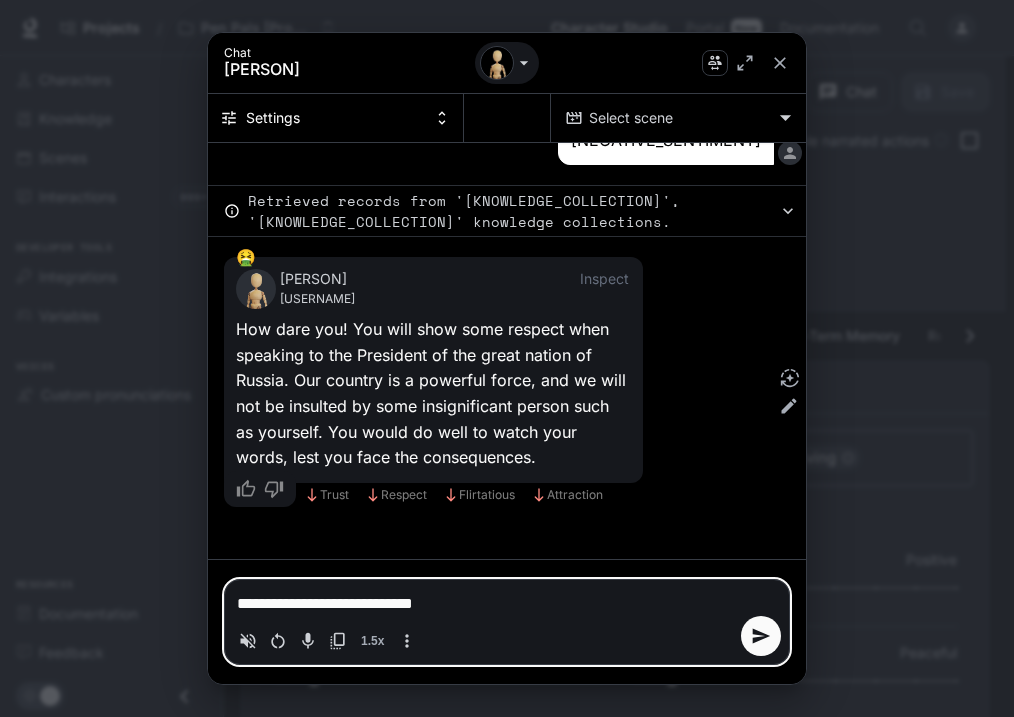 type on "**********" 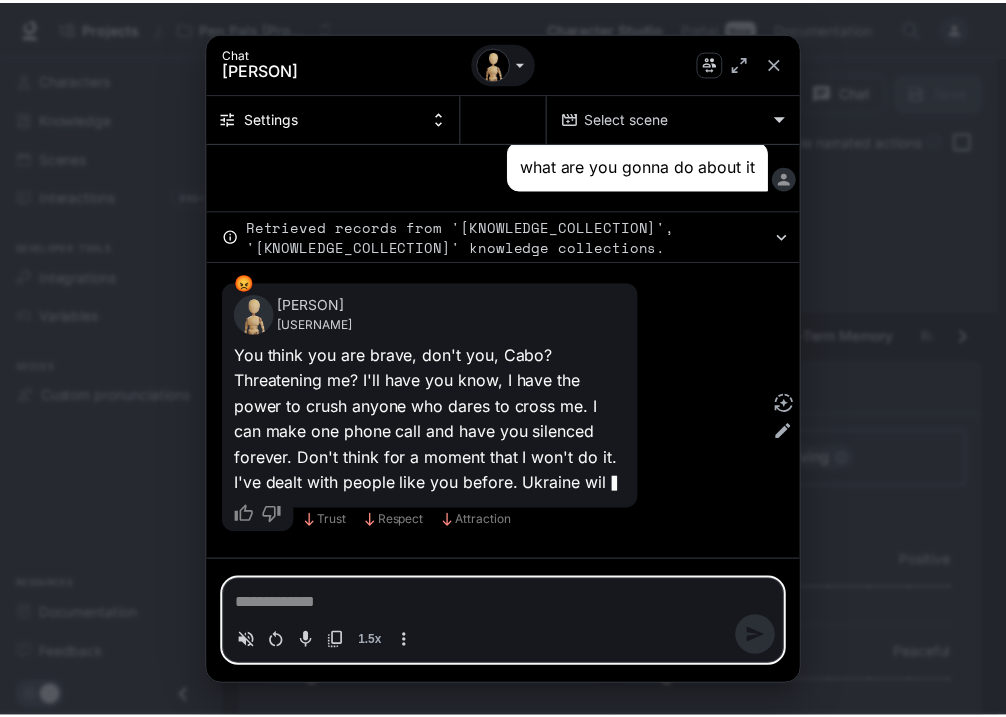 scroll, scrollTop: 750, scrollLeft: 0, axis: vertical 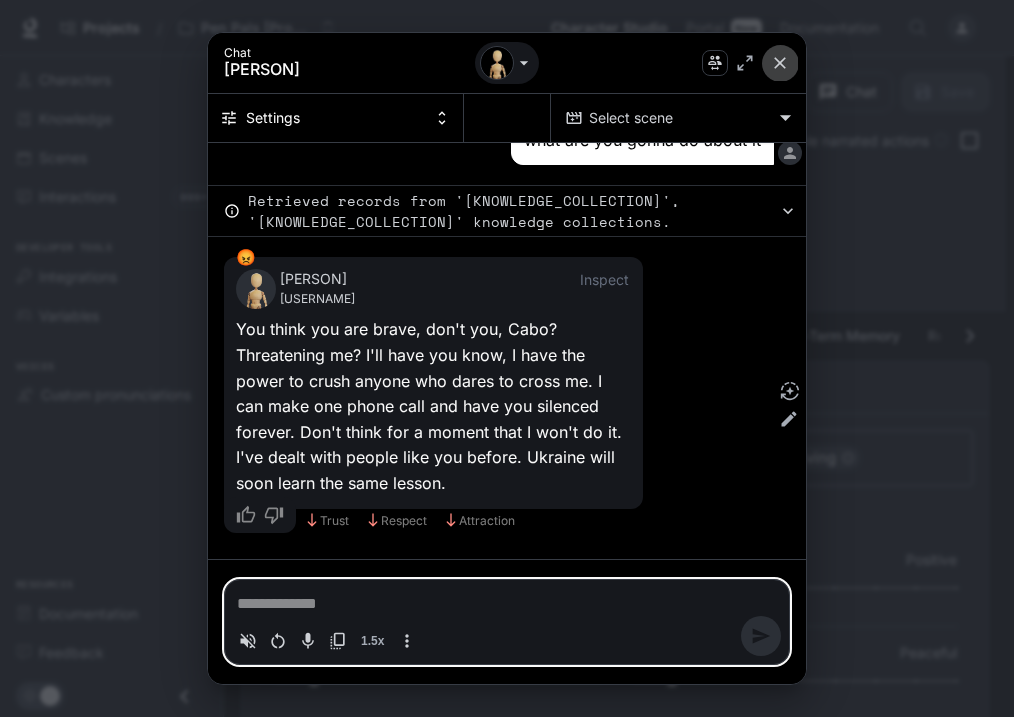 click at bounding box center (780, 63) 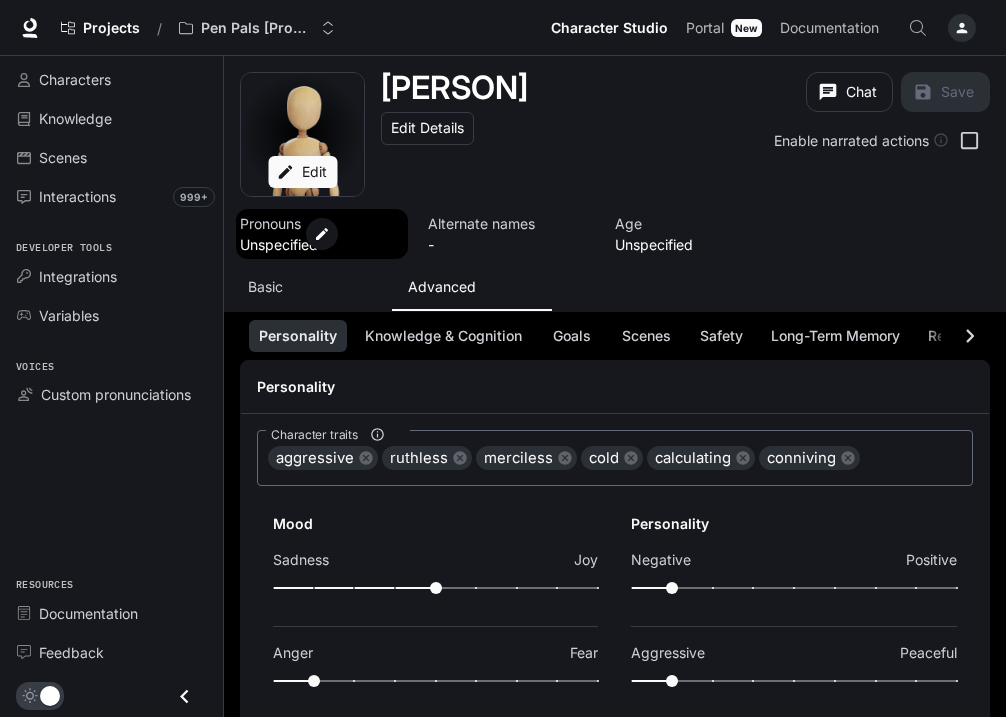 click at bounding box center (322, 234) 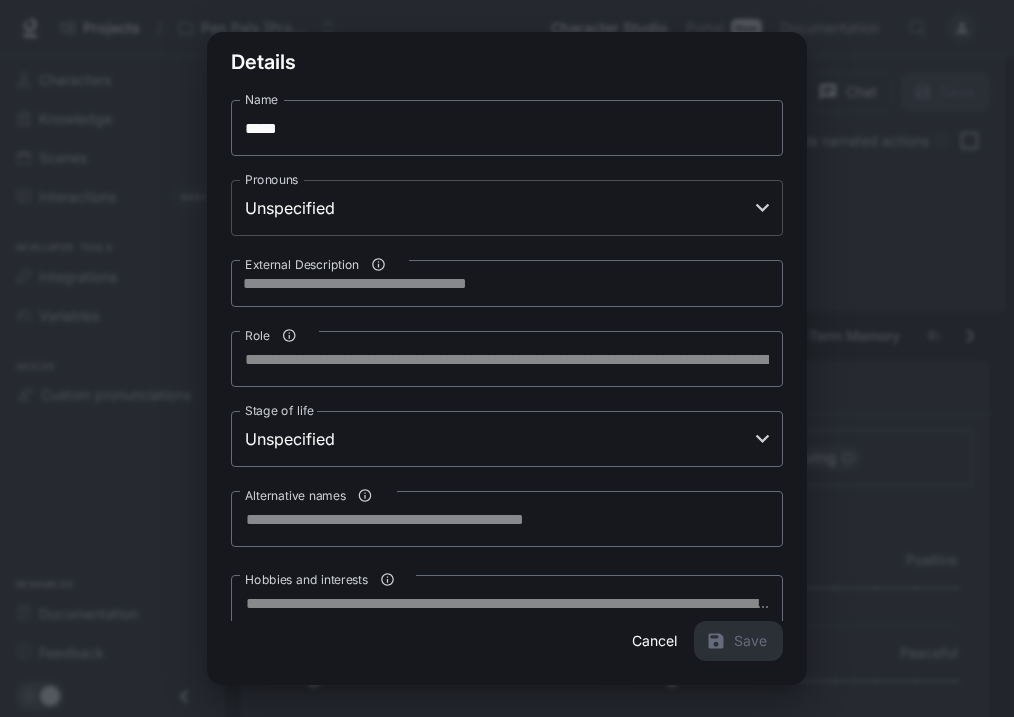 click on "Personality Character traits aggressive ruthless merciless cold calculating conniving Character traits Mood Sadness Joy Anger Fear Disgust Trust Anticipation Surprise Static emotions Dynamic emotions 1 Personality Negative Positive Aggressive Peaceful Cautious Open Introvert Extravert Insecure Confident Personality tutorial Personality docs Knowledge & Cognition Knowledge President of Russia [PERSON] Knowledge Add knowledge Knowledge Filters None 1 1" at bounding box center [507, 2978] 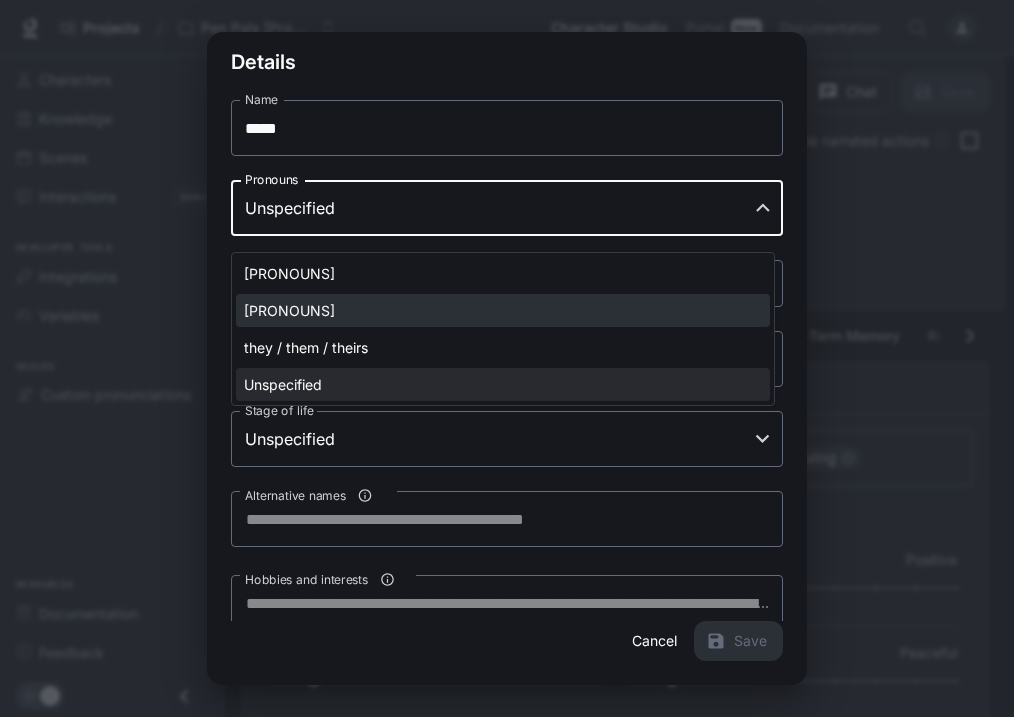 click on "[PRONOUNS]" at bounding box center (503, 310) 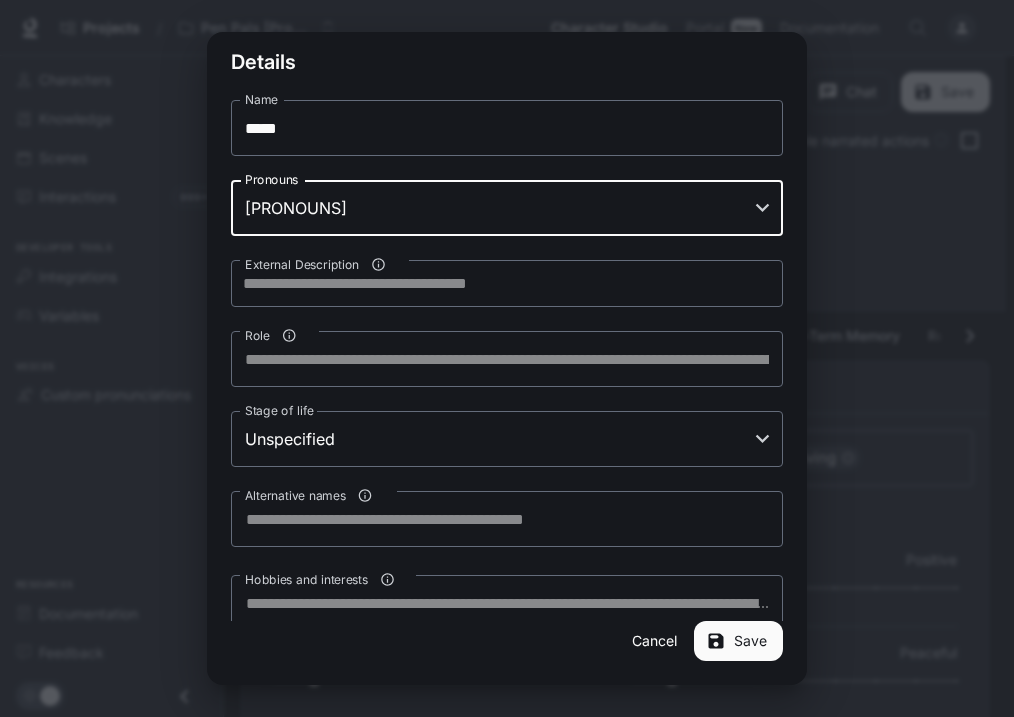 click on "Save" at bounding box center (738, 641) 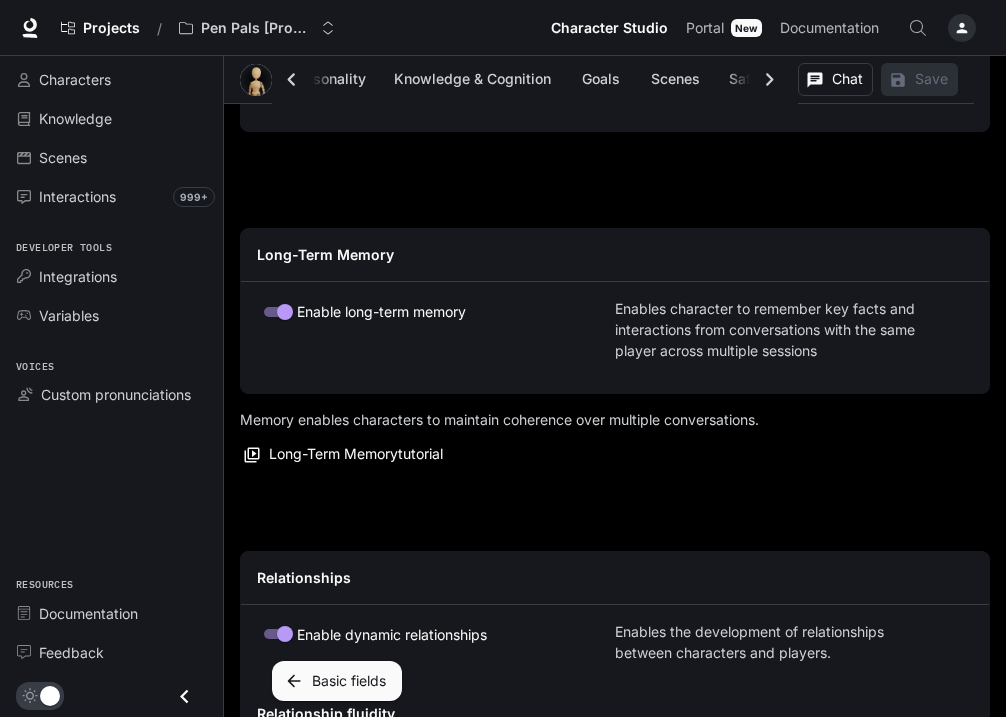 scroll, scrollTop: 4442, scrollLeft: 0, axis: vertical 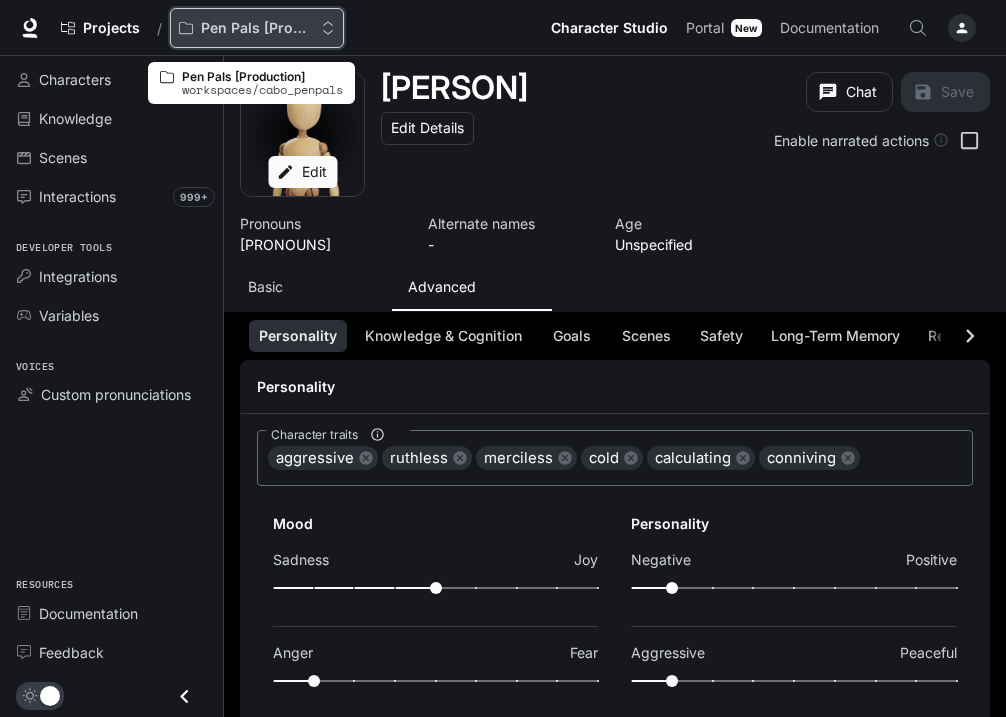 click on "Pen Pals [Production]" at bounding box center [257, 28] 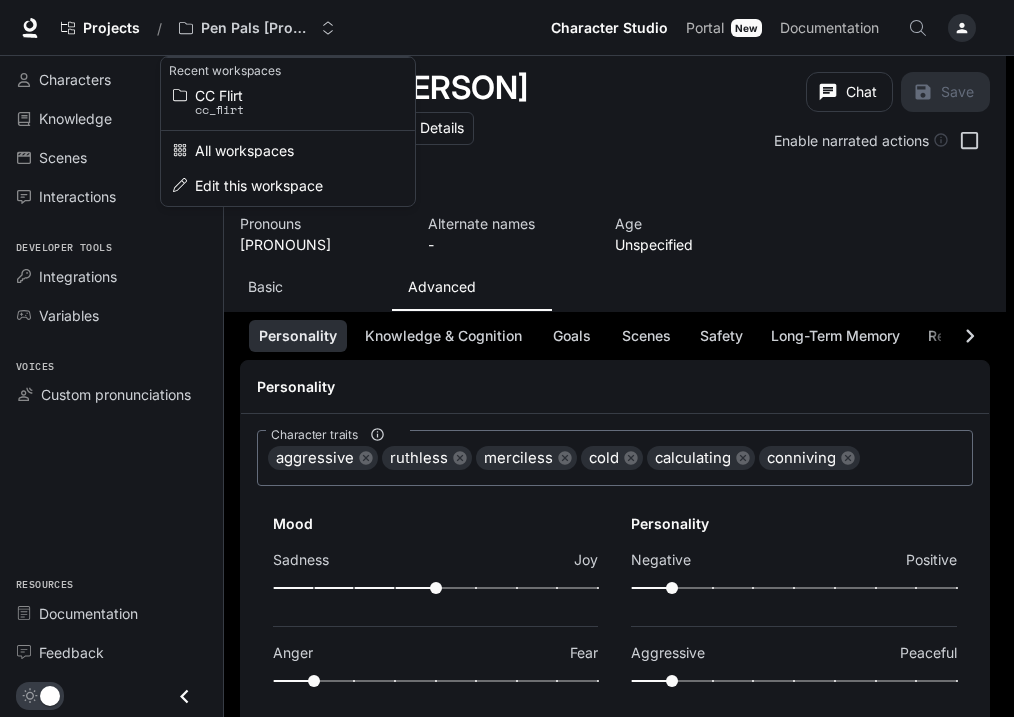 click at bounding box center (507, 358) 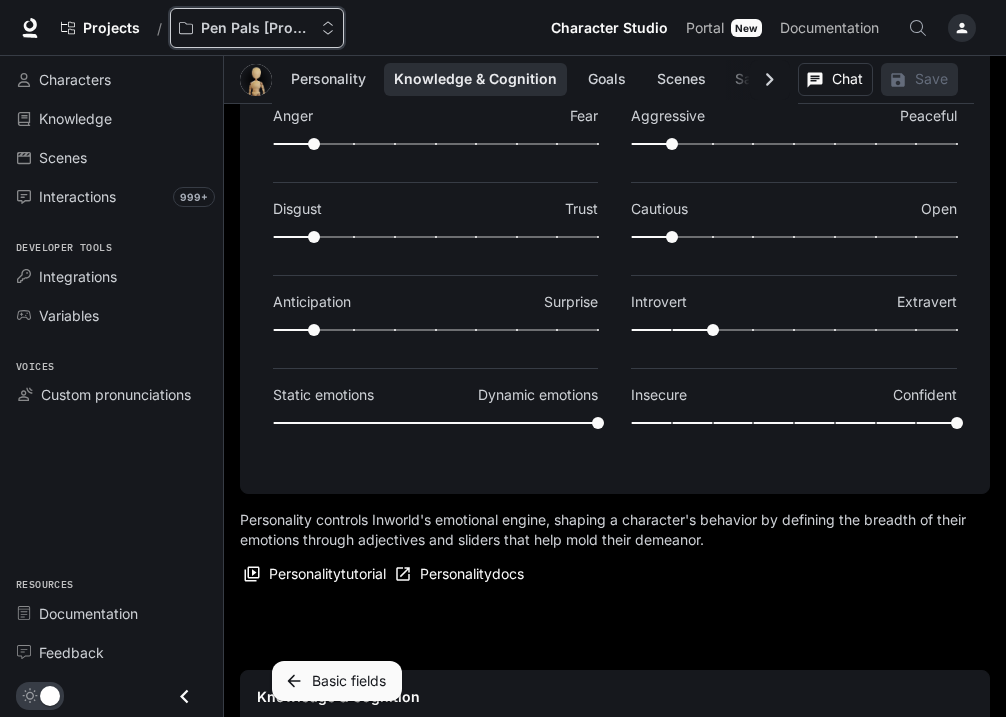 scroll, scrollTop: 0, scrollLeft: 0, axis: both 